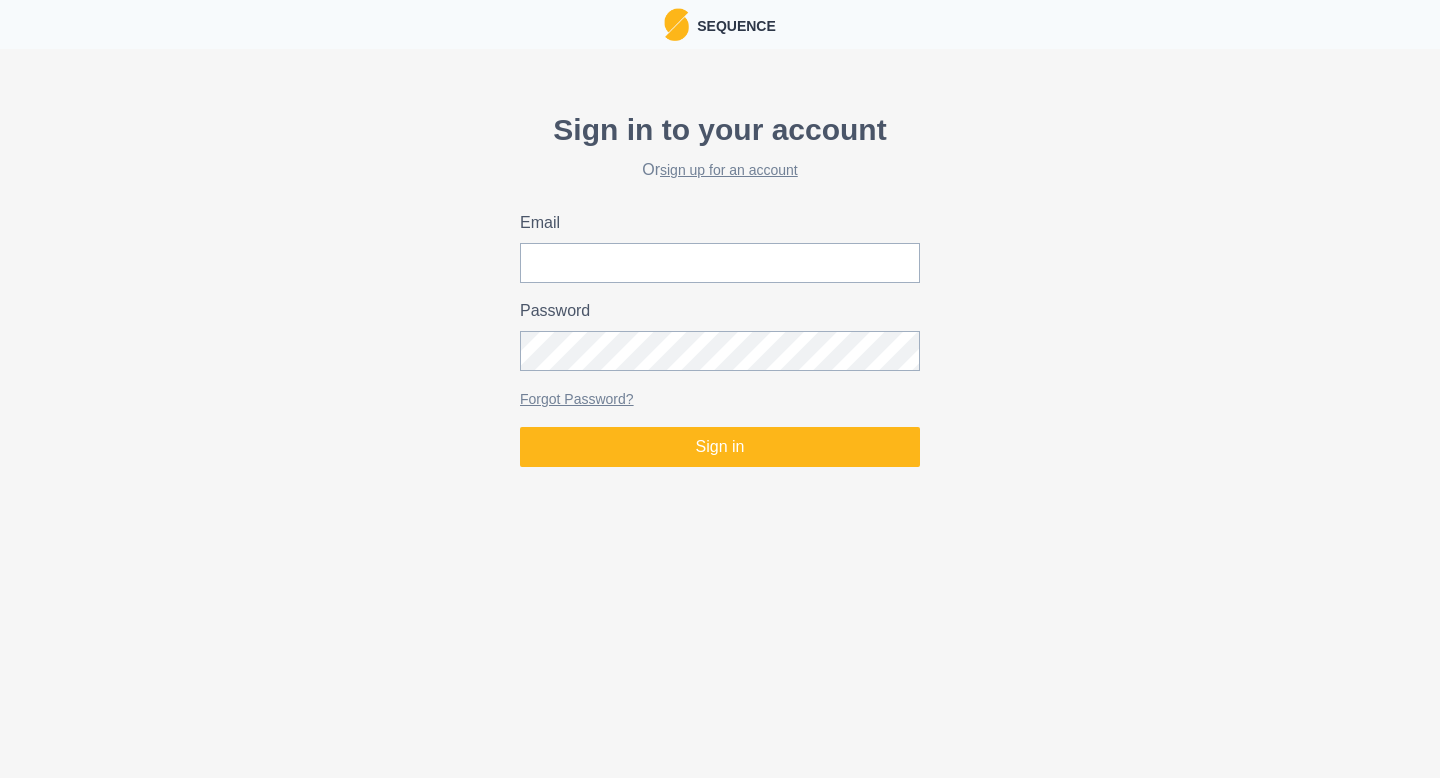 scroll, scrollTop: 0, scrollLeft: 0, axis: both 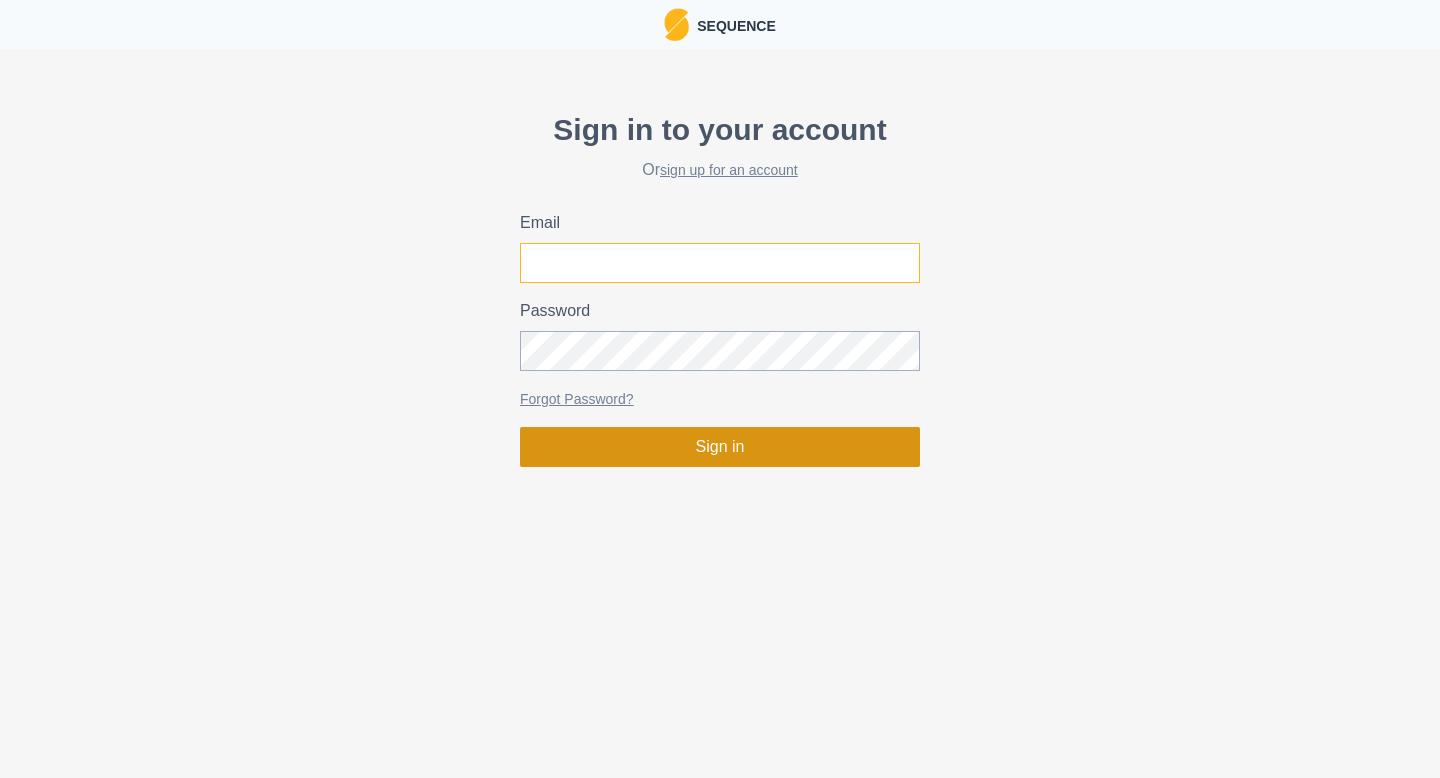 type on "[EMAIL_ADDRESS][DOMAIN_NAME]" 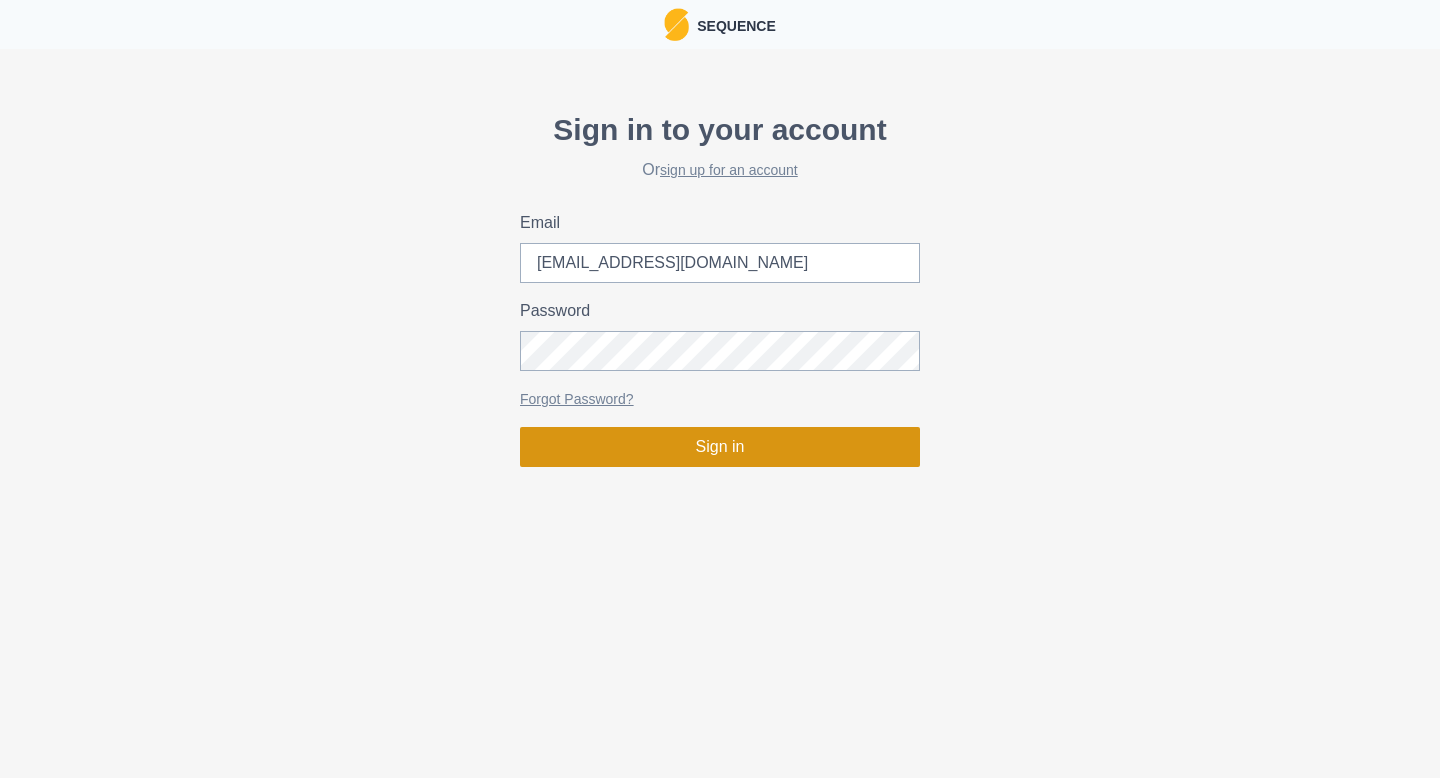 click on "Sign in" at bounding box center [720, 447] 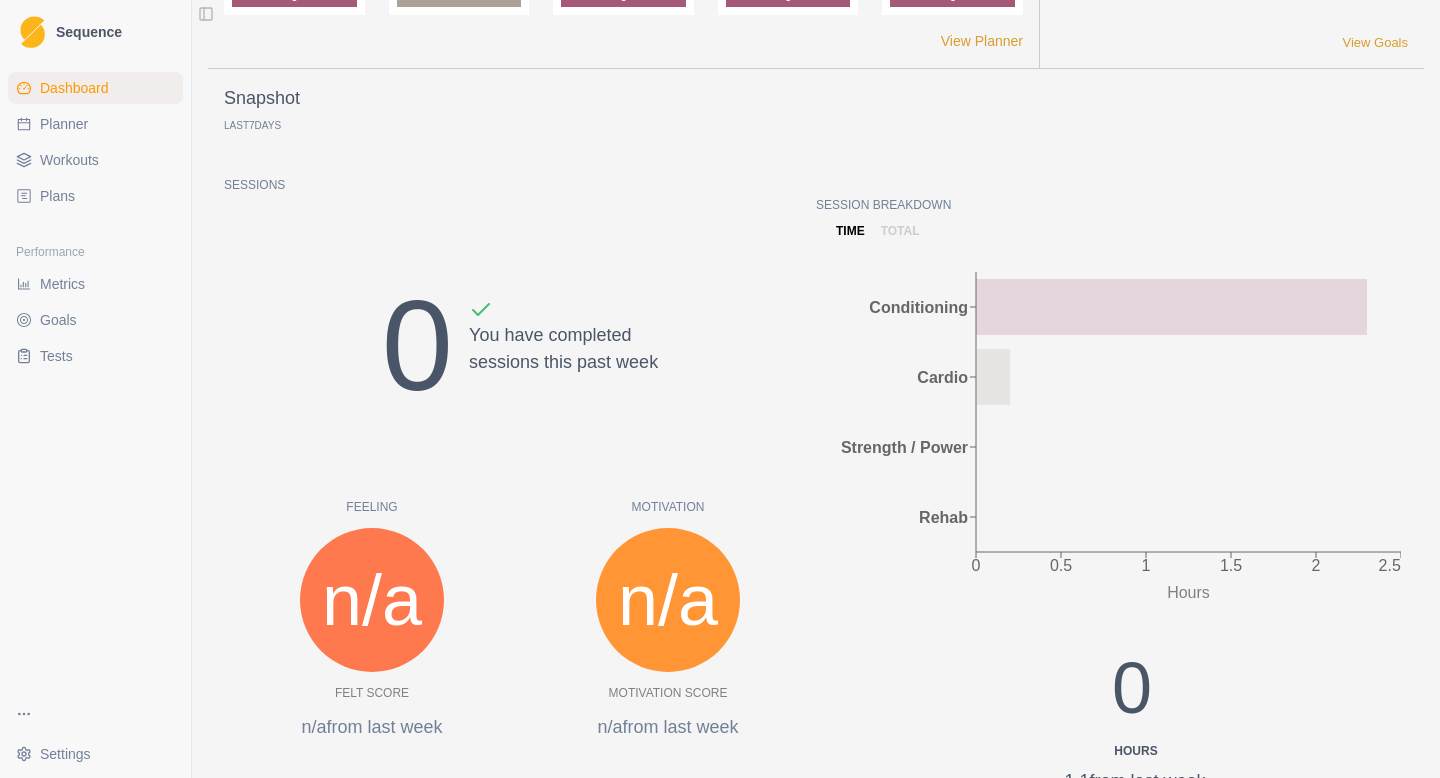 scroll, scrollTop: 128, scrollLeft: 0, axis: vertical 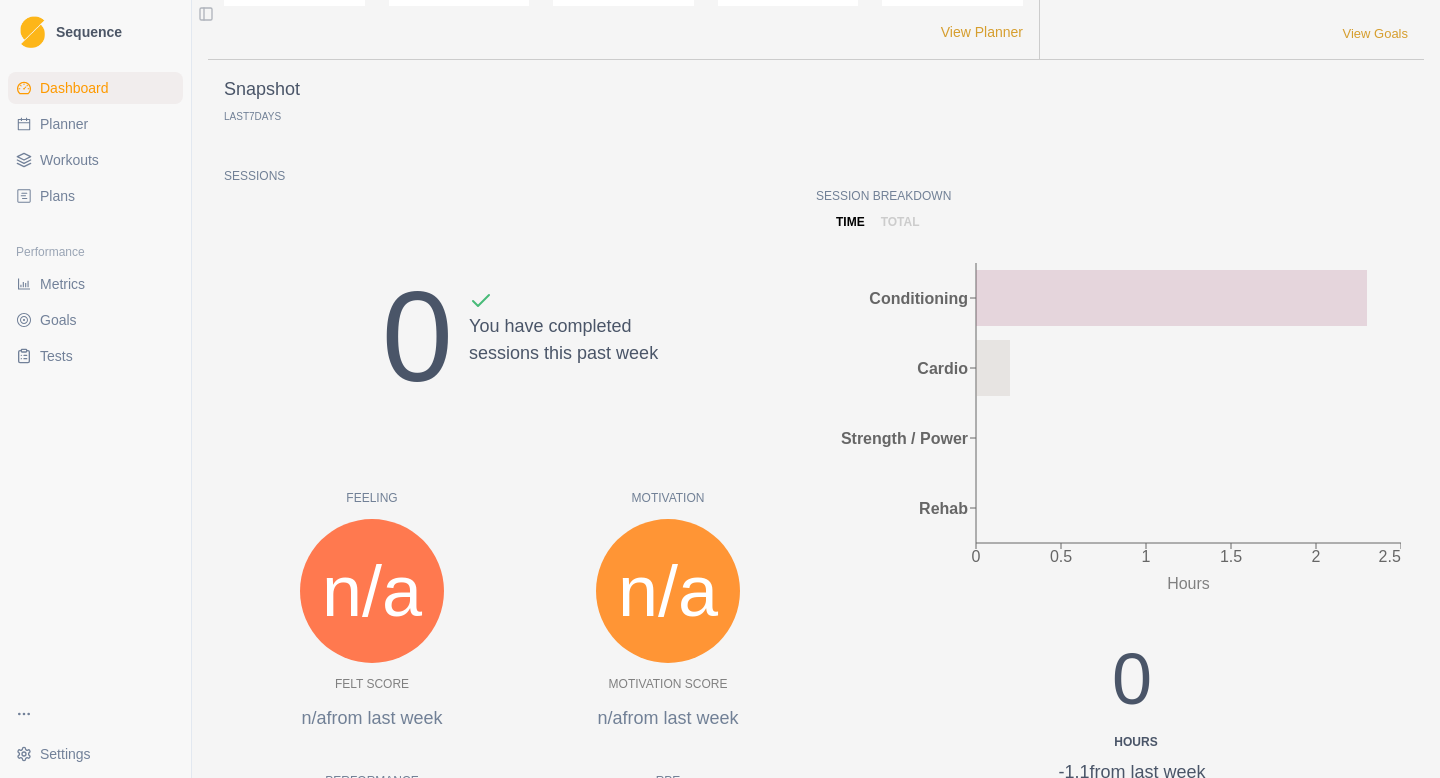 click on "0" at bounding box center (417, 337) 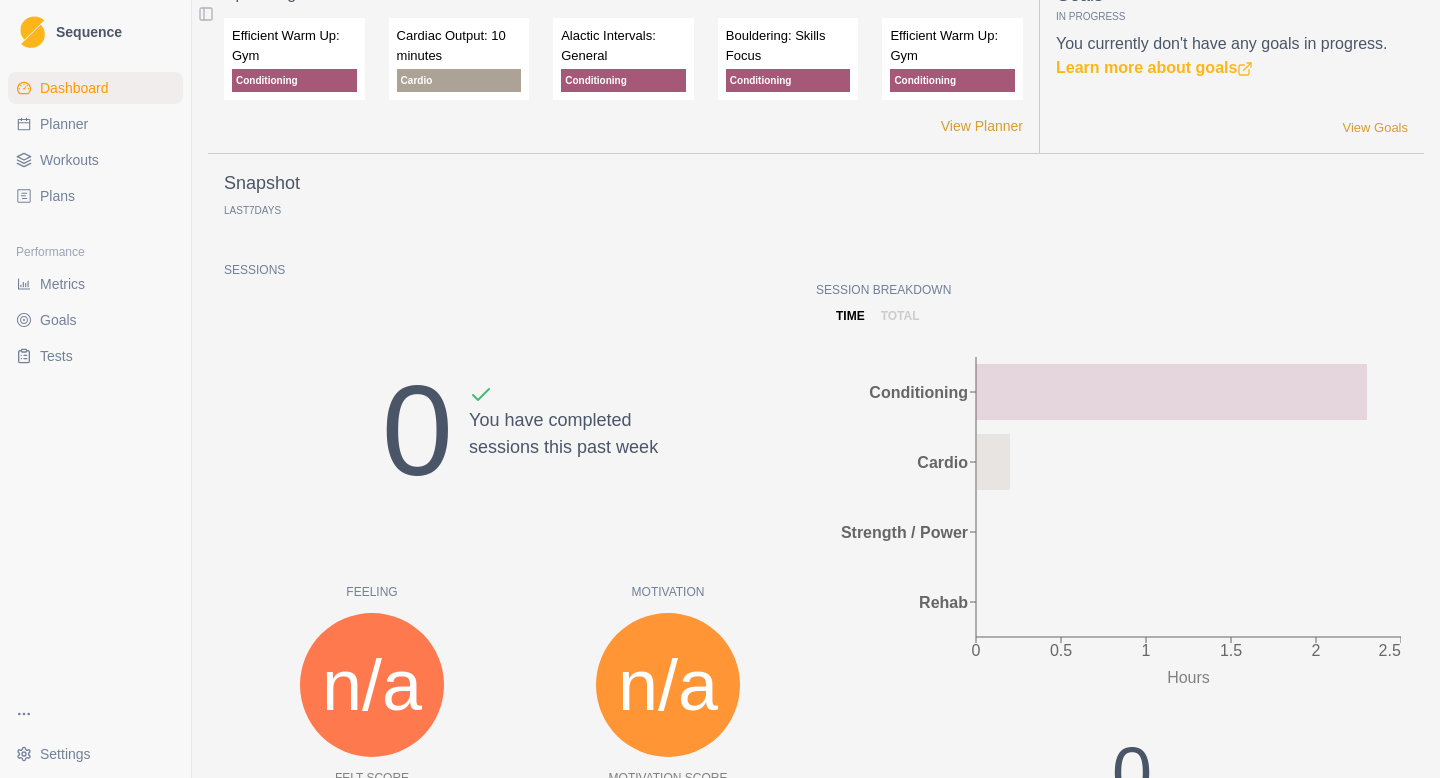 scroll, scrollTop: 0, scrollLeft: 0, axis: both 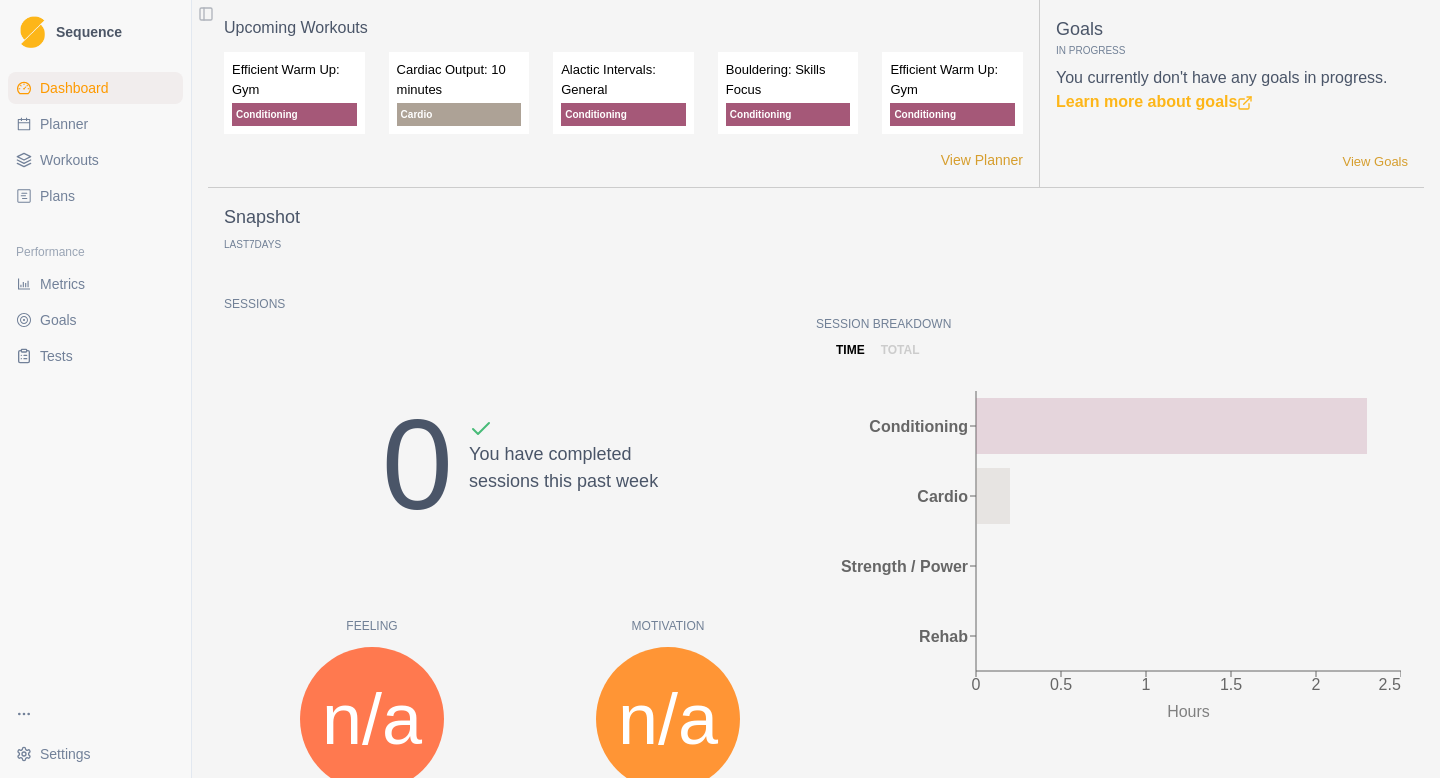 drag, startPoint x: 413, startPoint y: 465, endPoint x: 359, endPoint y: 463, distance: 54.037025 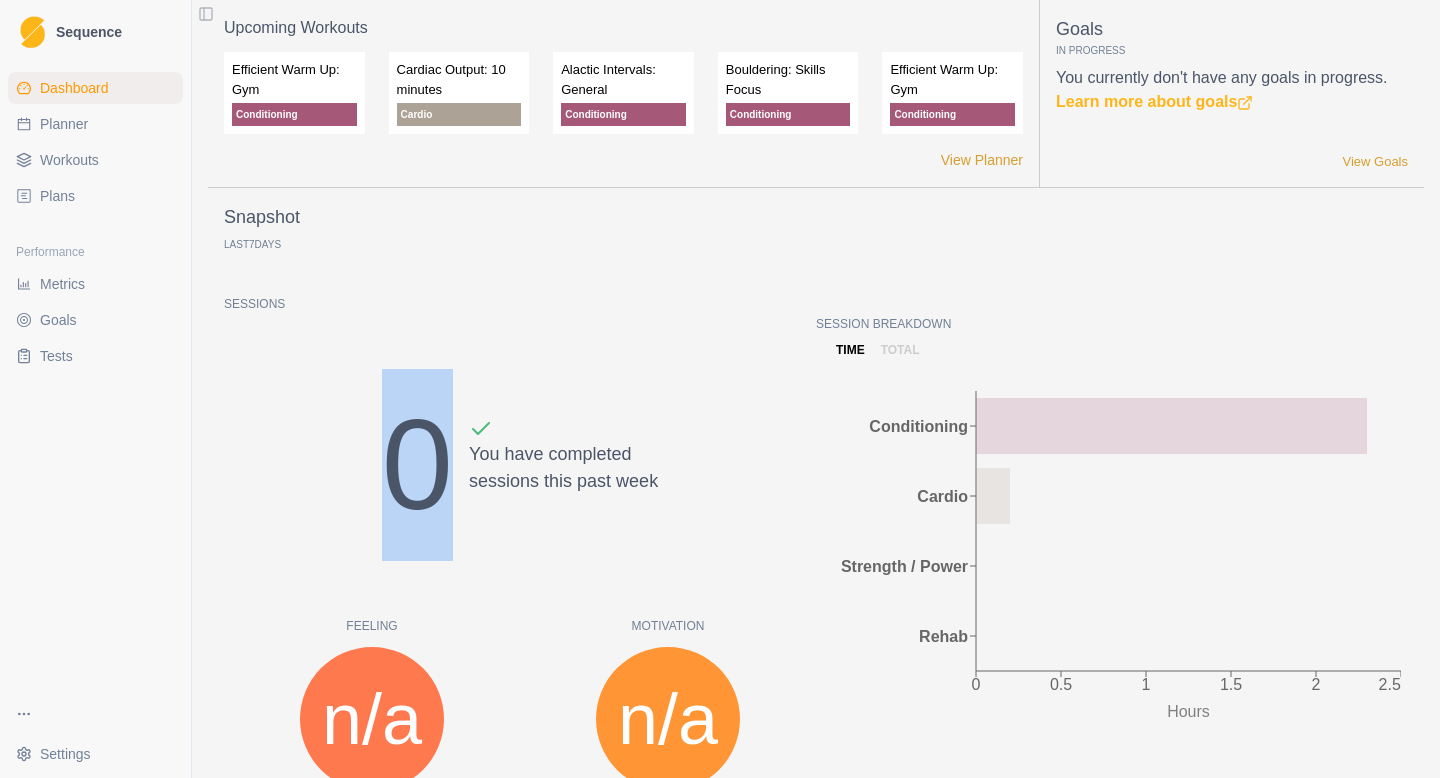 drag, startPoint x: 361, startPoint y: 460, endPoint x: 424, endPoint y: 460, distance: 63 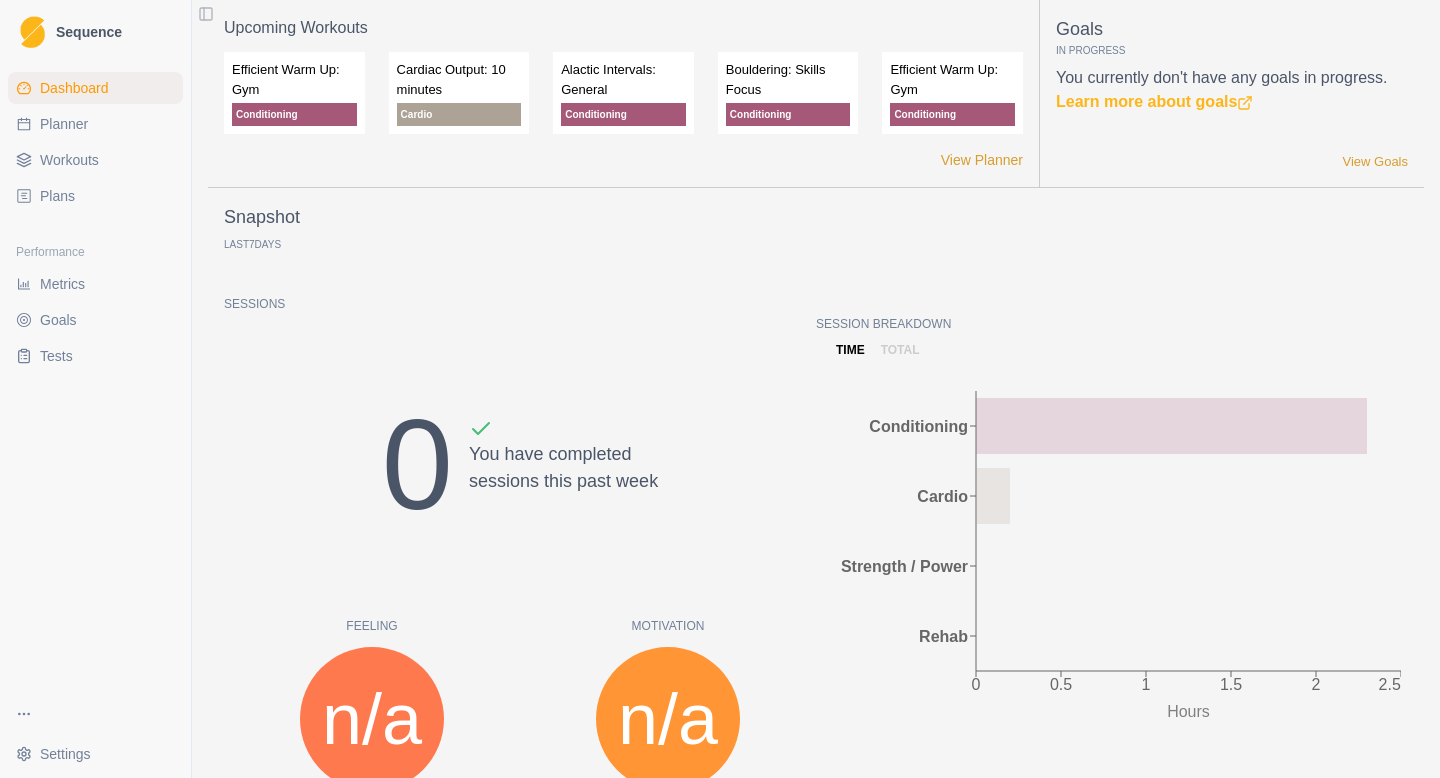 drag, startPoint x: 410, startPoint y: 469, endPoint x: 367, endPoint y: 459, distance: 44.14748 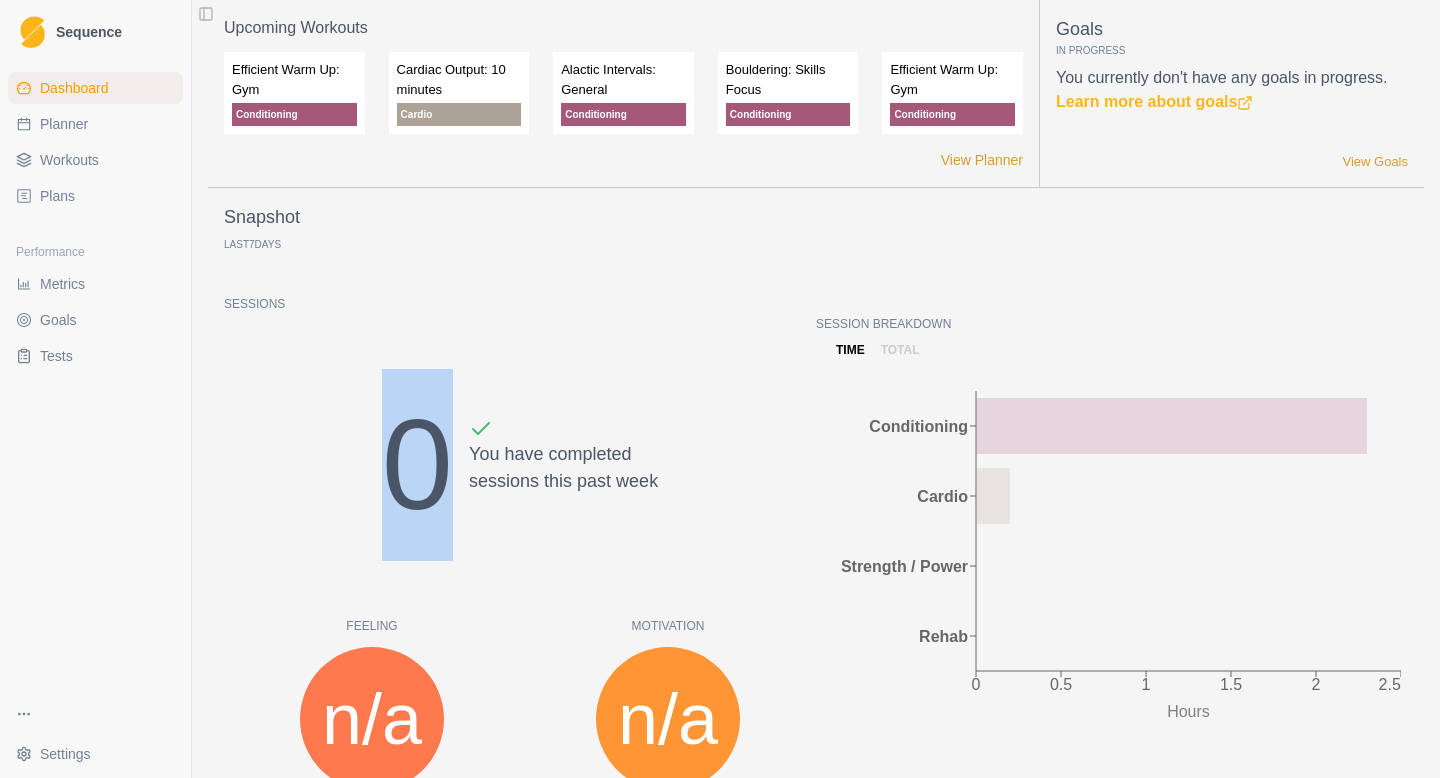 drag, startPoint x: 342, startPoint y: 460, endPoint x: 421, endPoint y: 463, distance: 79.05694 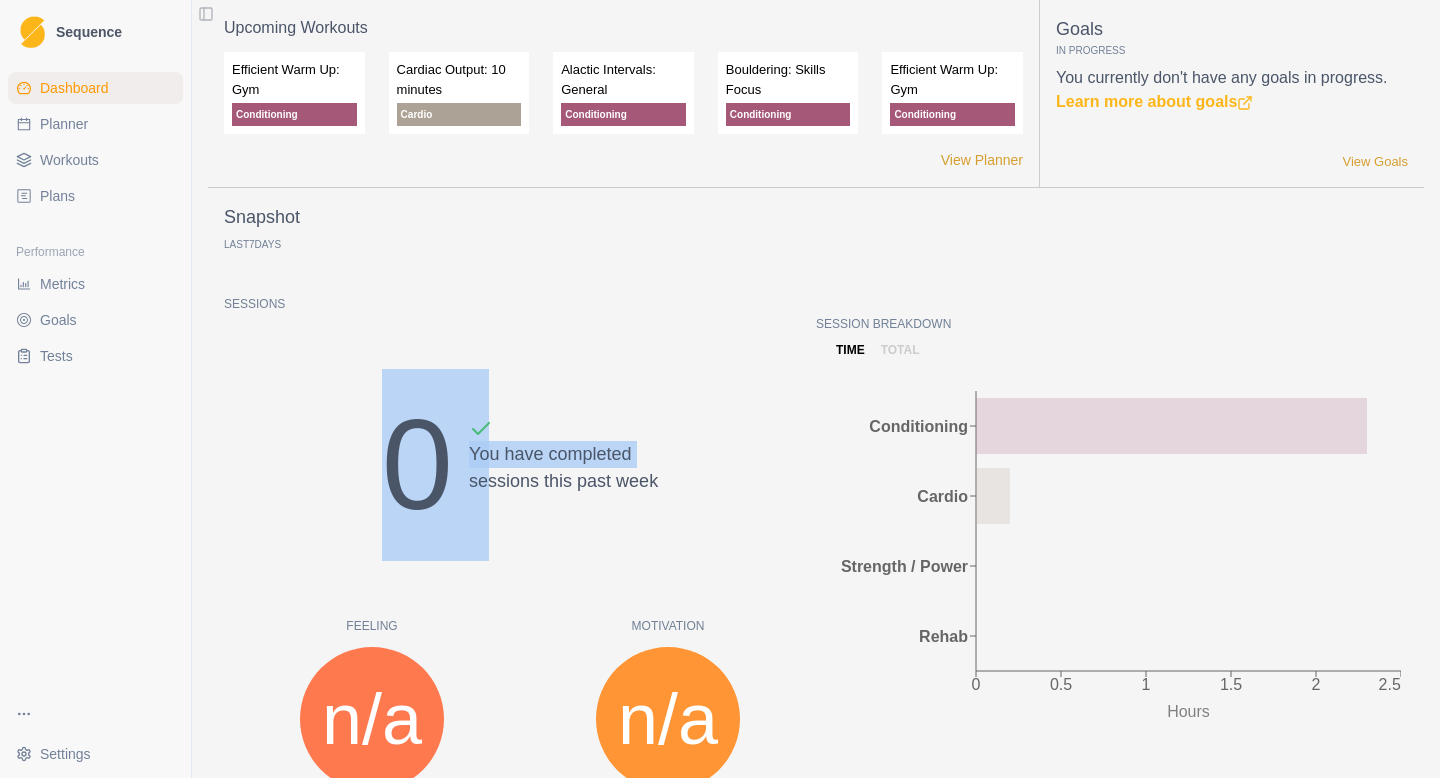drag, startPoint x: 463, startPoint y: 482, endPoint x: 387, endPoint y: 476, distance: 76.23647 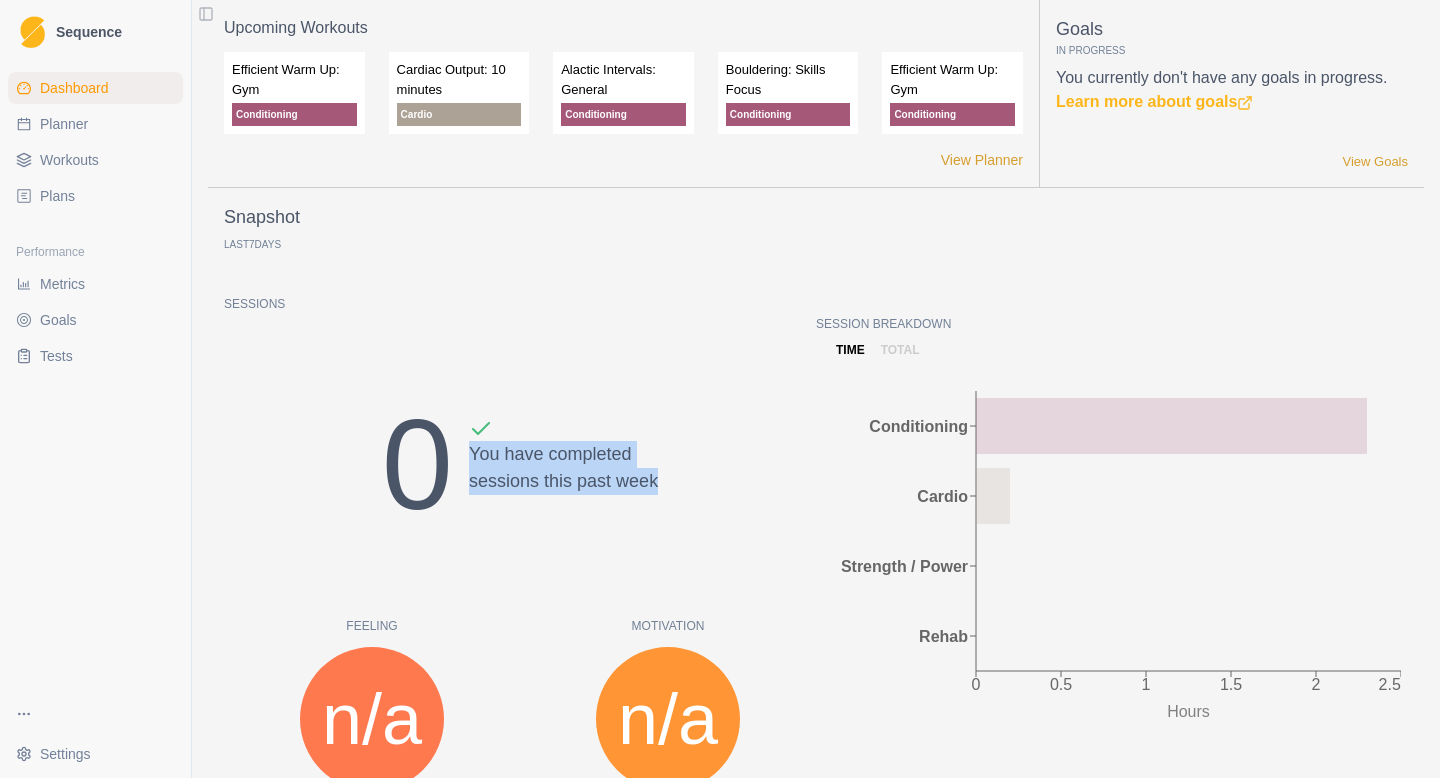 drag, startPoint x: 471, startPoint y: 456, endPoint x: 667, endPoint y: 497, distance: 200.24236 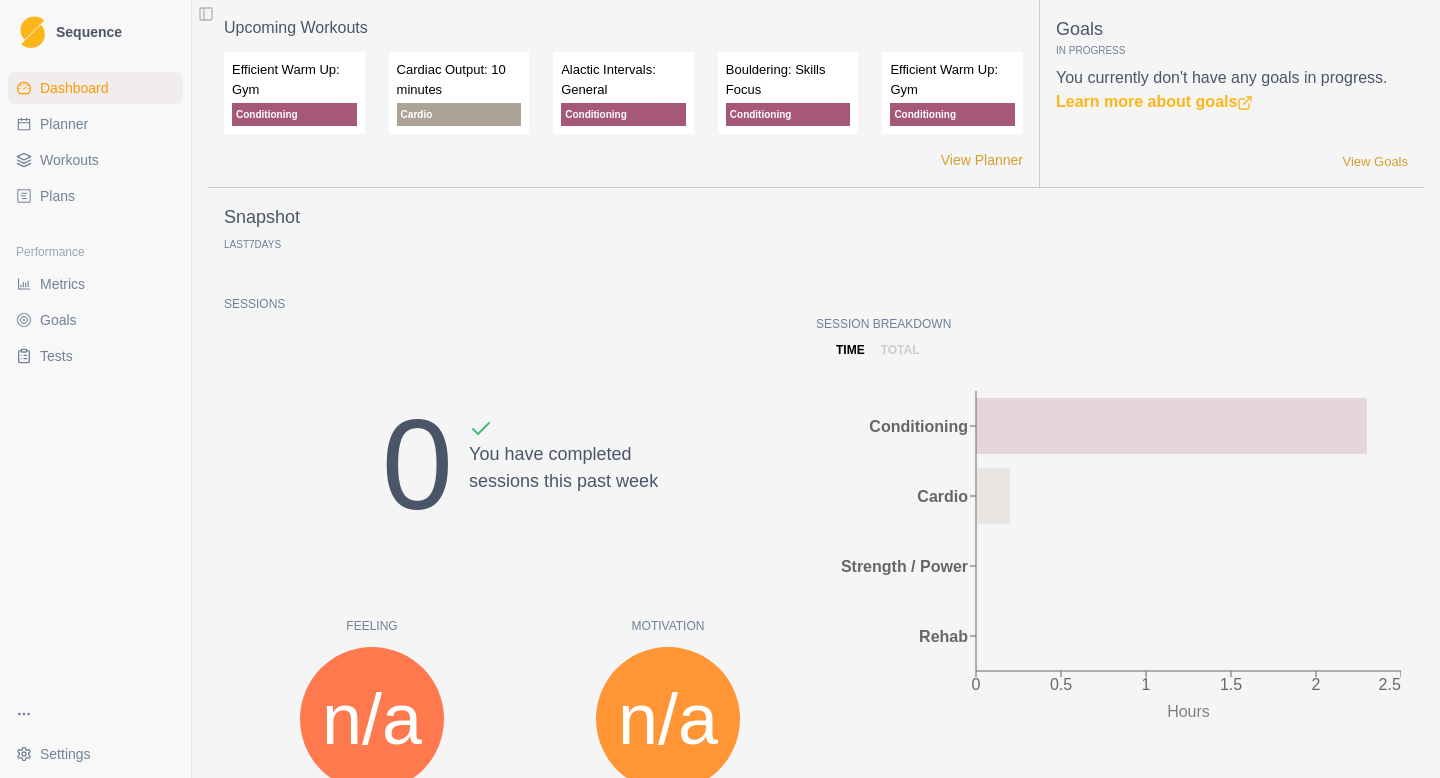 click 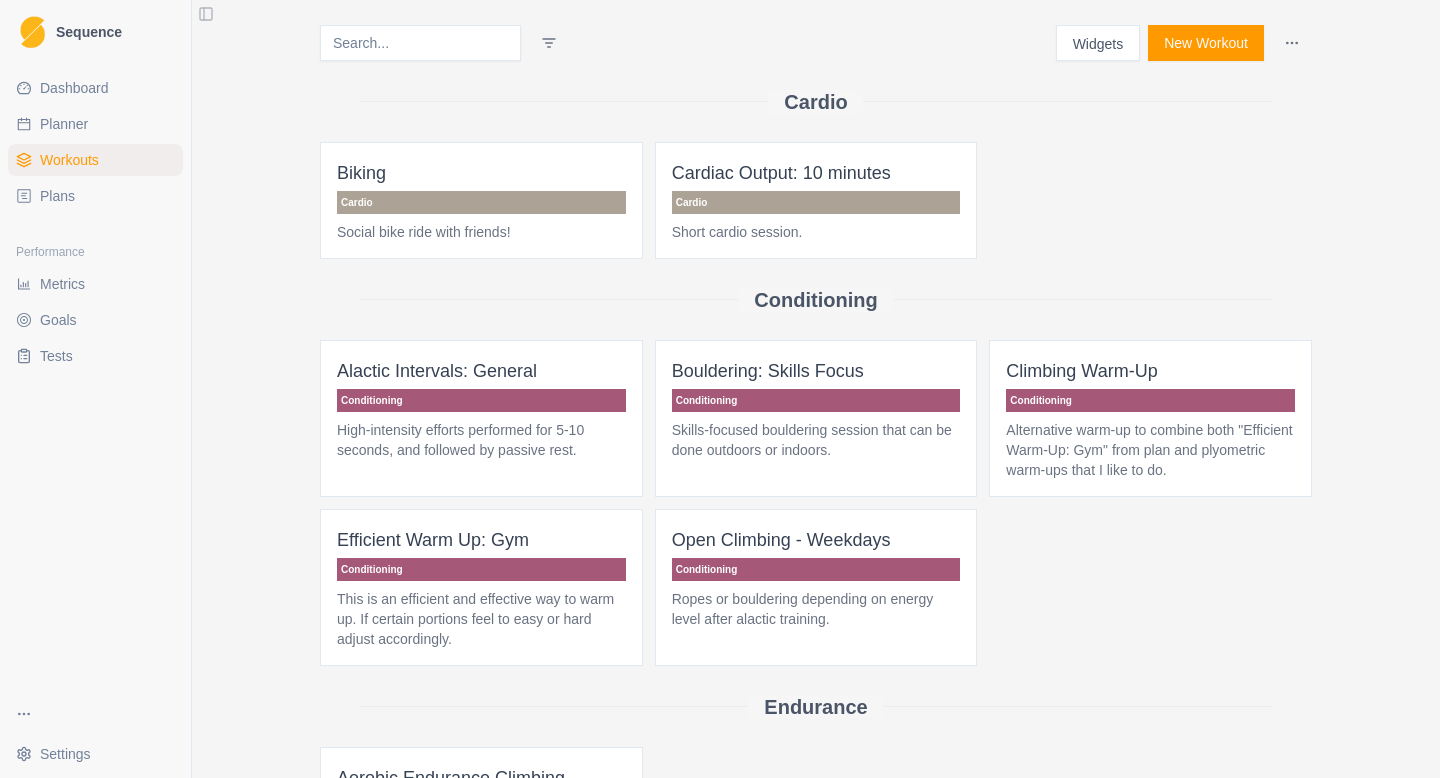 scroll, scrollTop: 0, scrollLeft: 0, axis: both 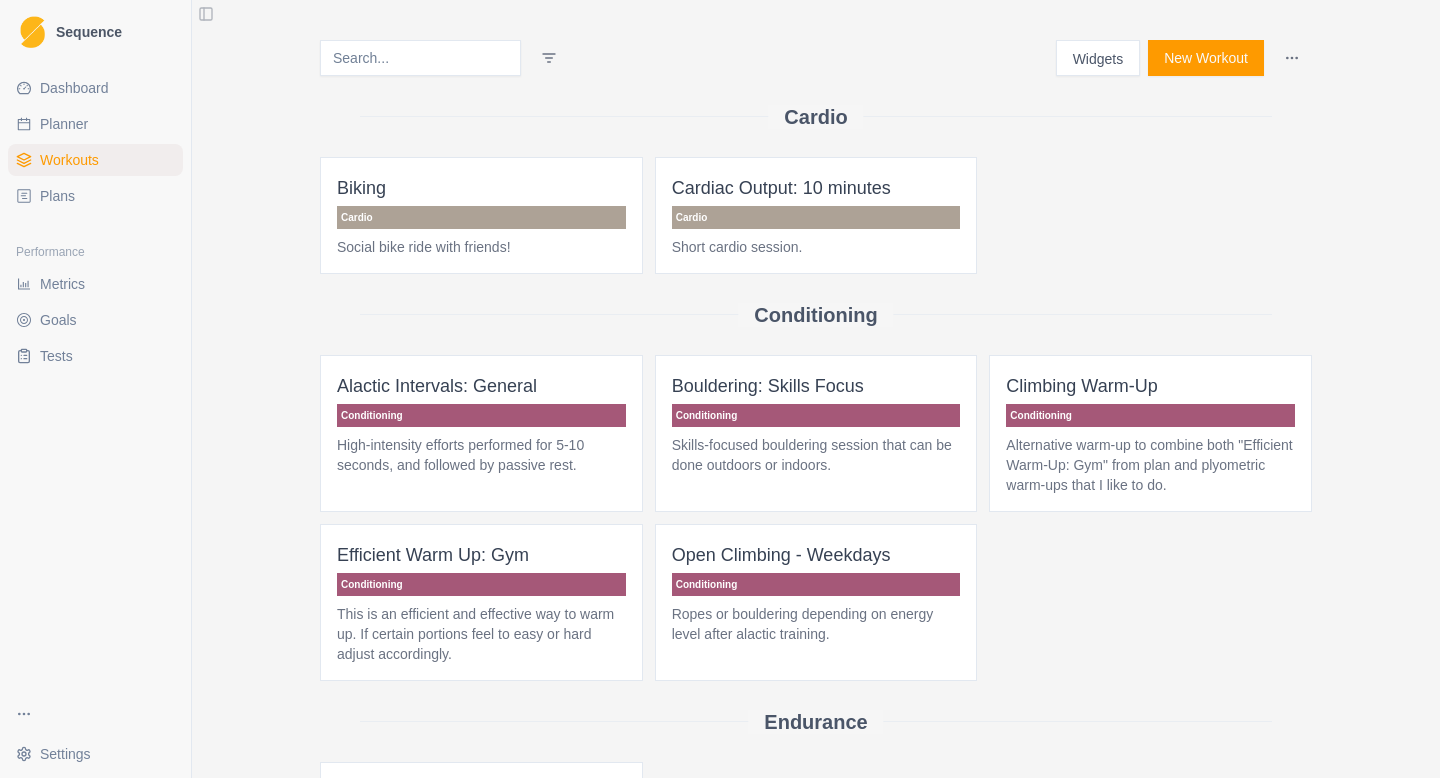 click on "Planner" at bounding box center (64, 124) 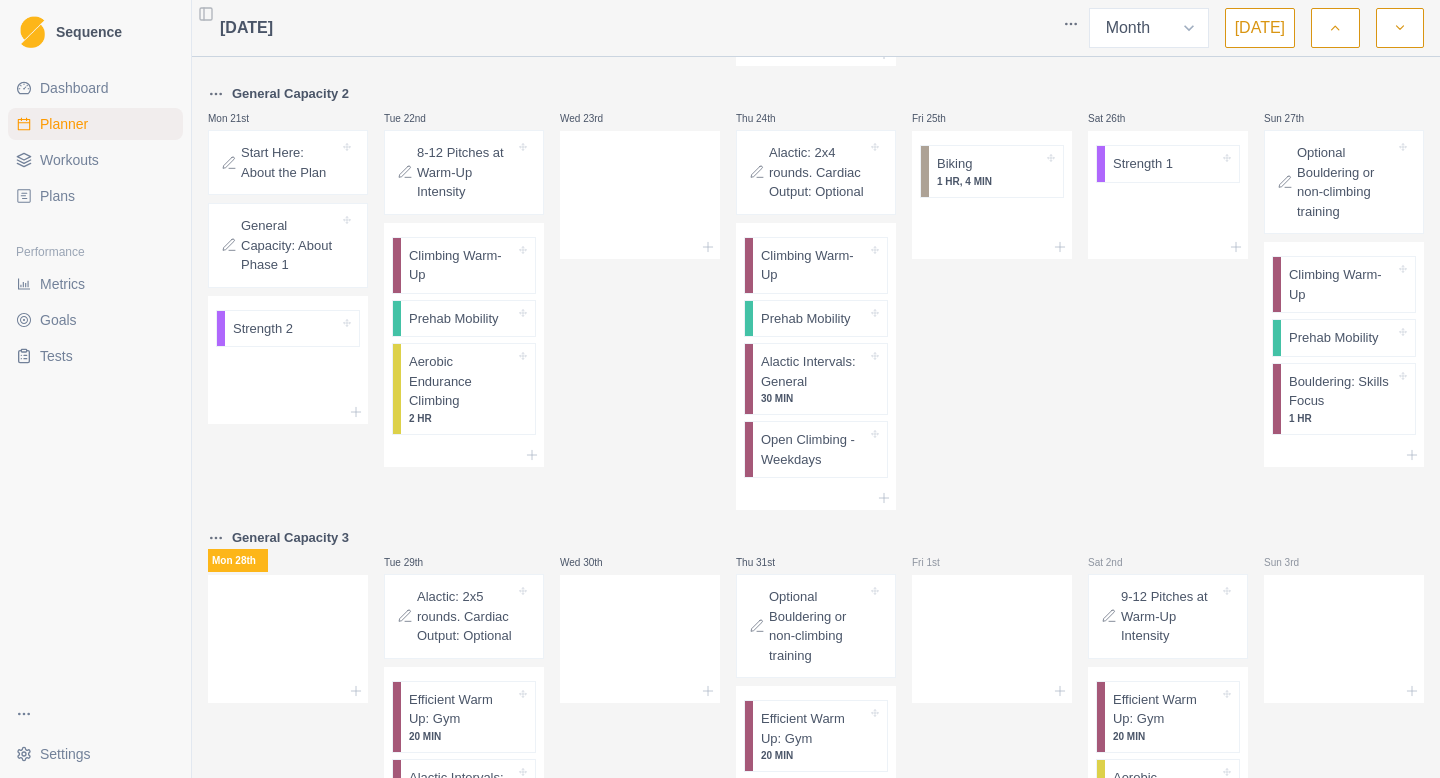 scroll, scrollTop: 811, scrollLeft: 0, axis: vertical 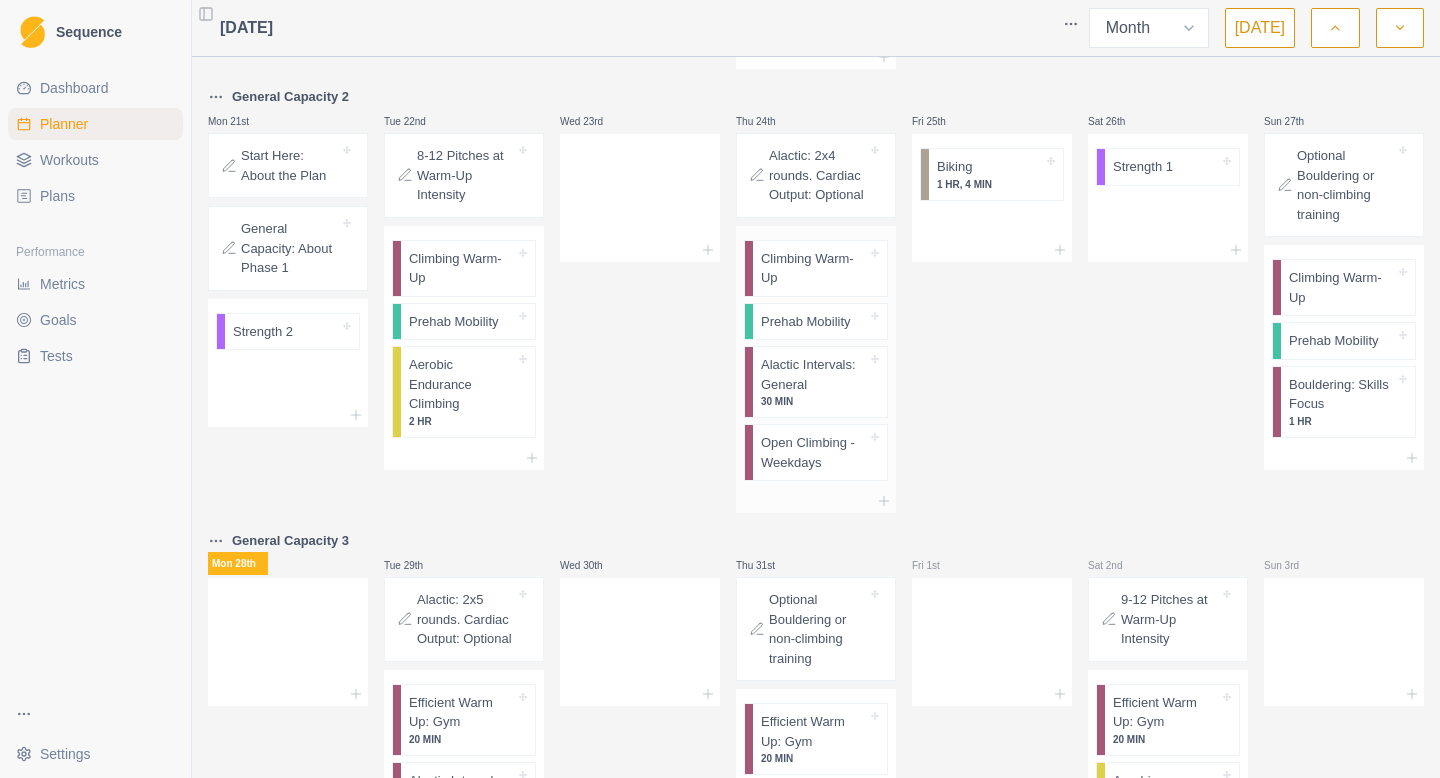 click on "Open Climbing - Weekdays" at bounding box center [814, 452] 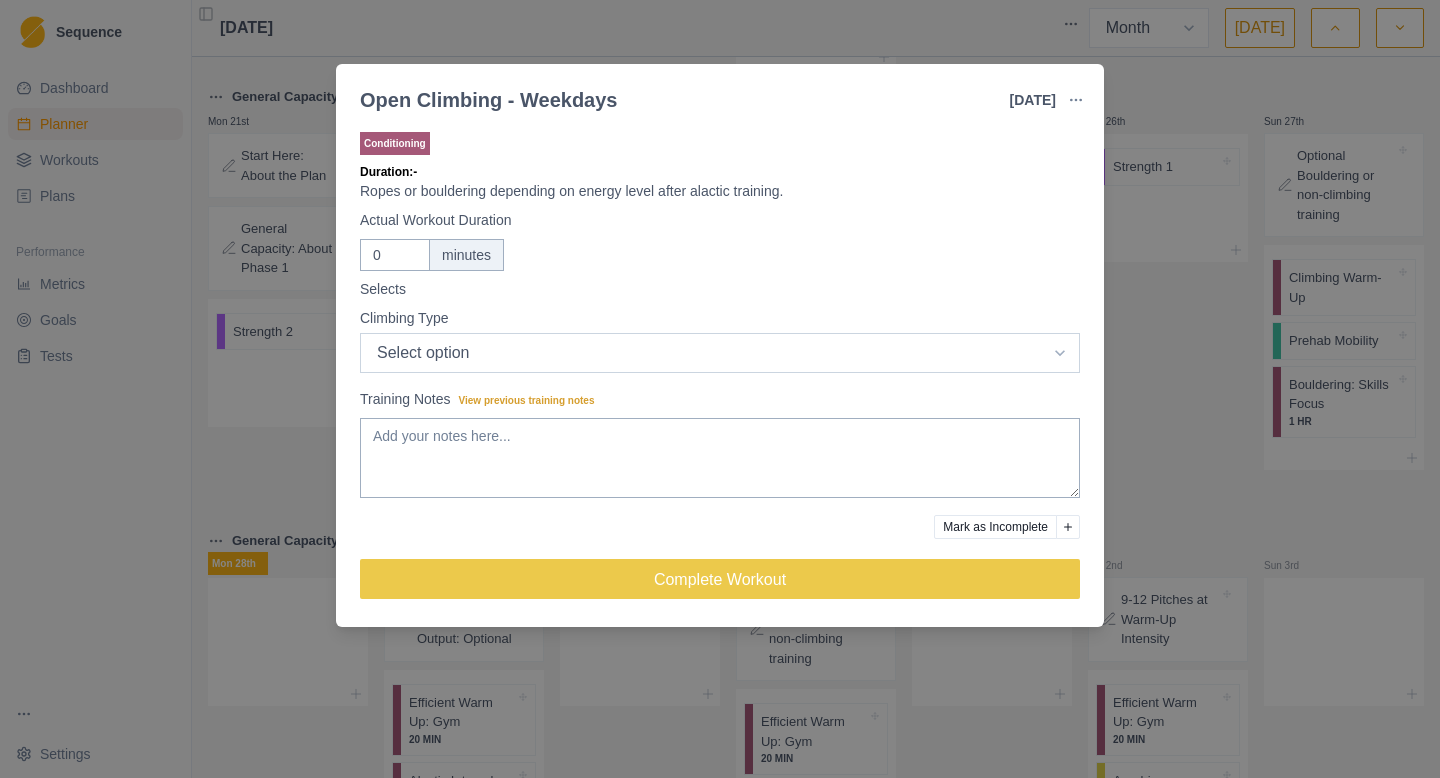 click on "Select option Lead [PERSON_NAME] Rope Bouldering Auto-Belay" at bounding box center (720, 353) 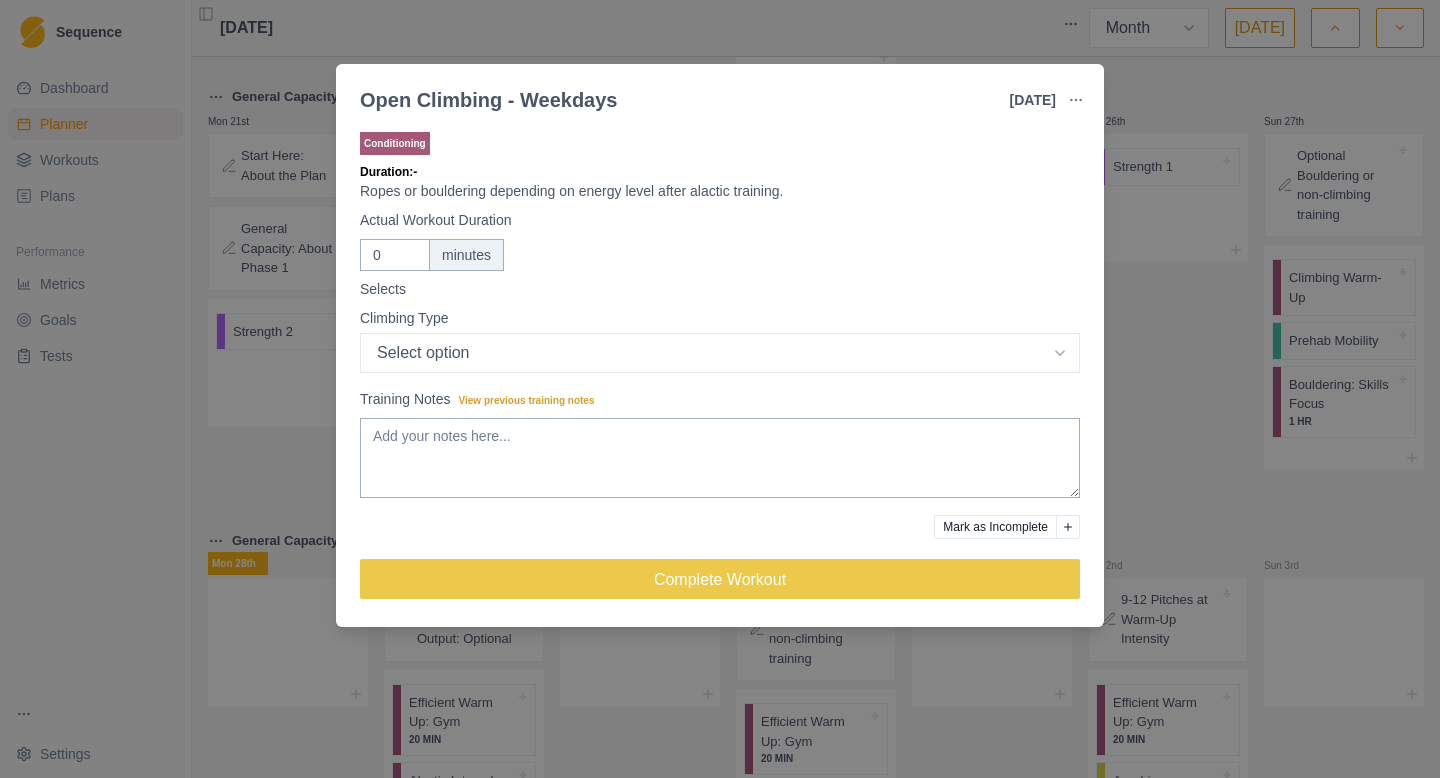 click on "Open Climbing - Weekdays [DATE] Link To Goal View Workout Metrics Edit Original Workout Reschedule Workout Remove From Schedule Conditioning Duration:  - Ropes or bouldering depending on energy level after alactic training. Actual Workout Duration 0 minutes Selects Climbing Type Select option Lead [PERSON_NAME] Rope Bouldering Auto-Belay Training Notes View previous training notes Mark as Incomplete Complete Workout" at bounding box center (720, 389) 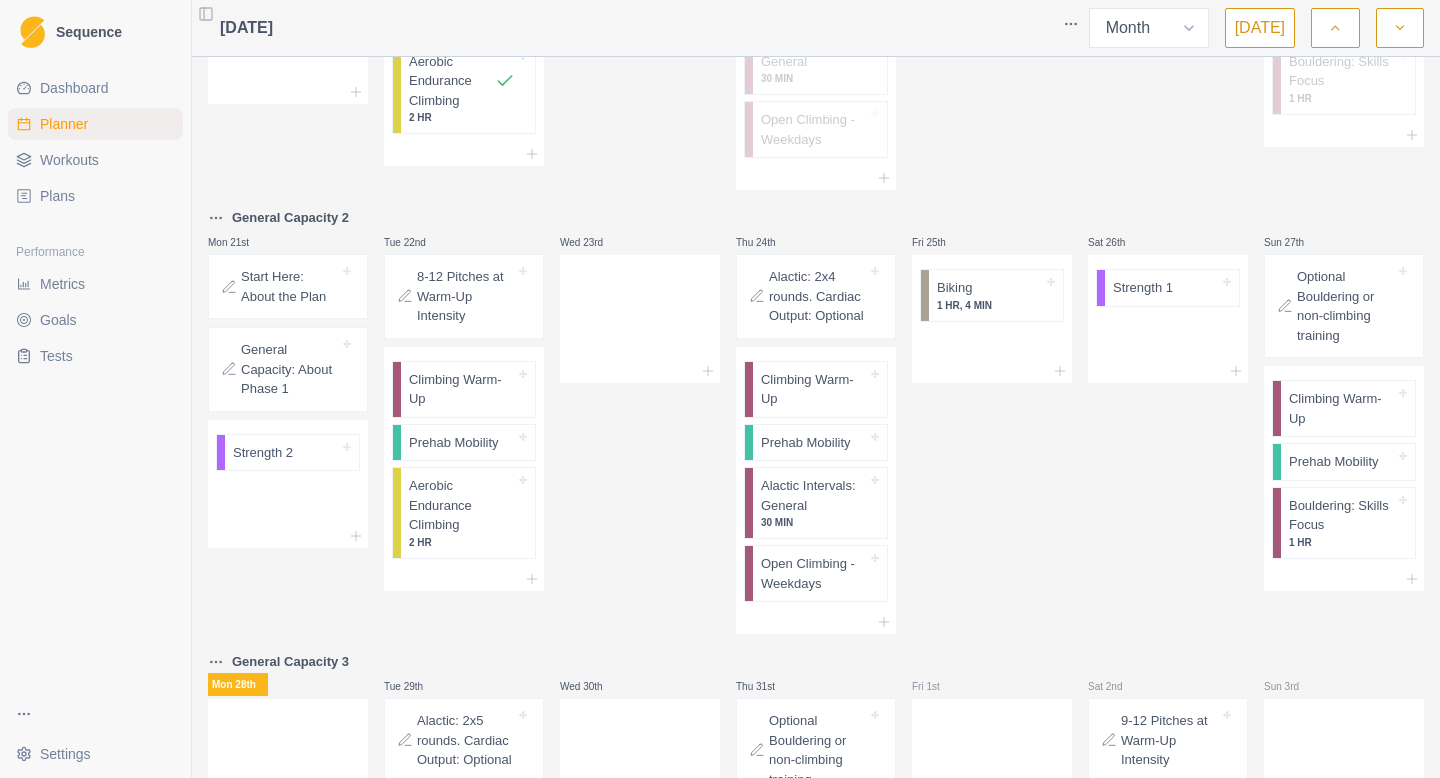 scroll, scrollTop: 694, scrollLeft: 0, axis: vertical 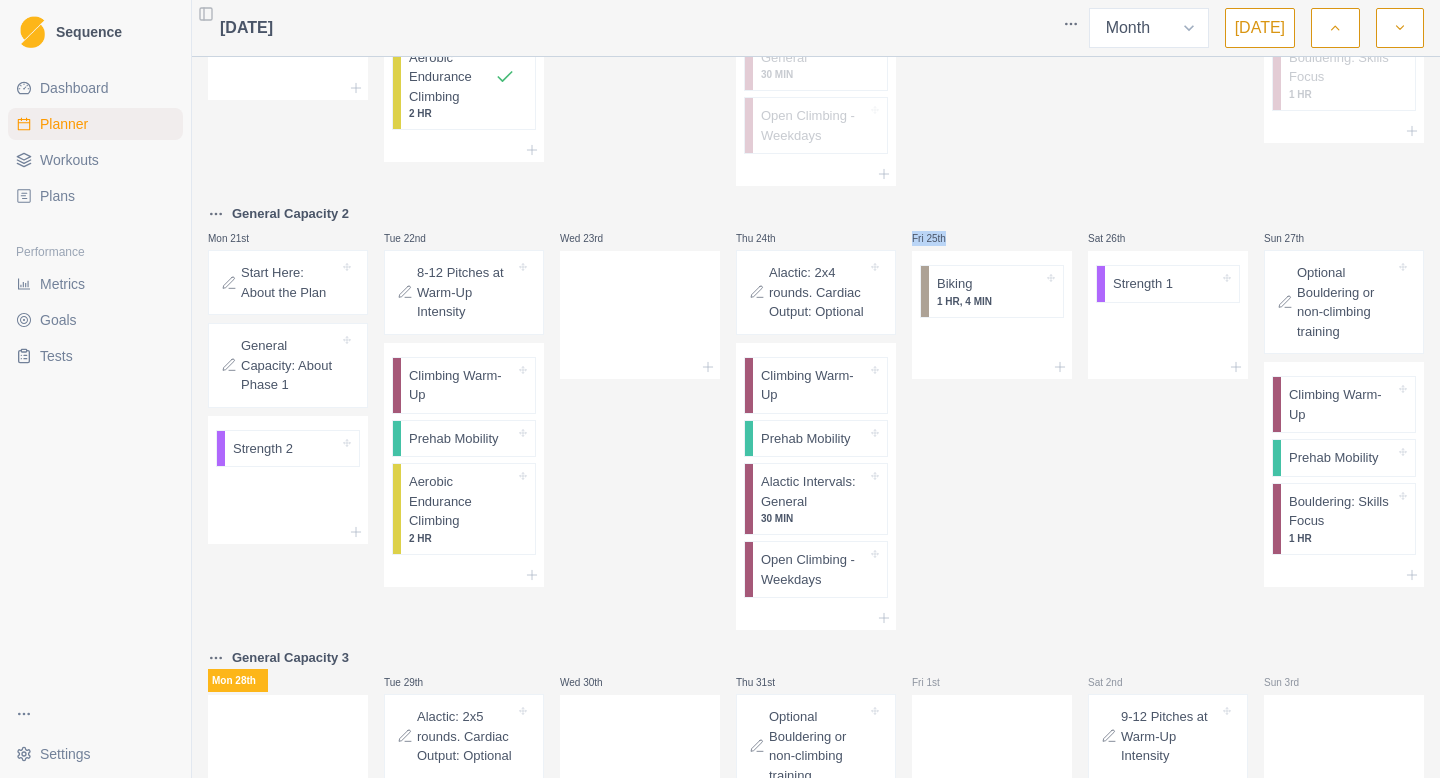 drag, startPoint x: 905, startPoint y: 261, endPoint x: 969, endPoint y: 247, distance: 65.51336 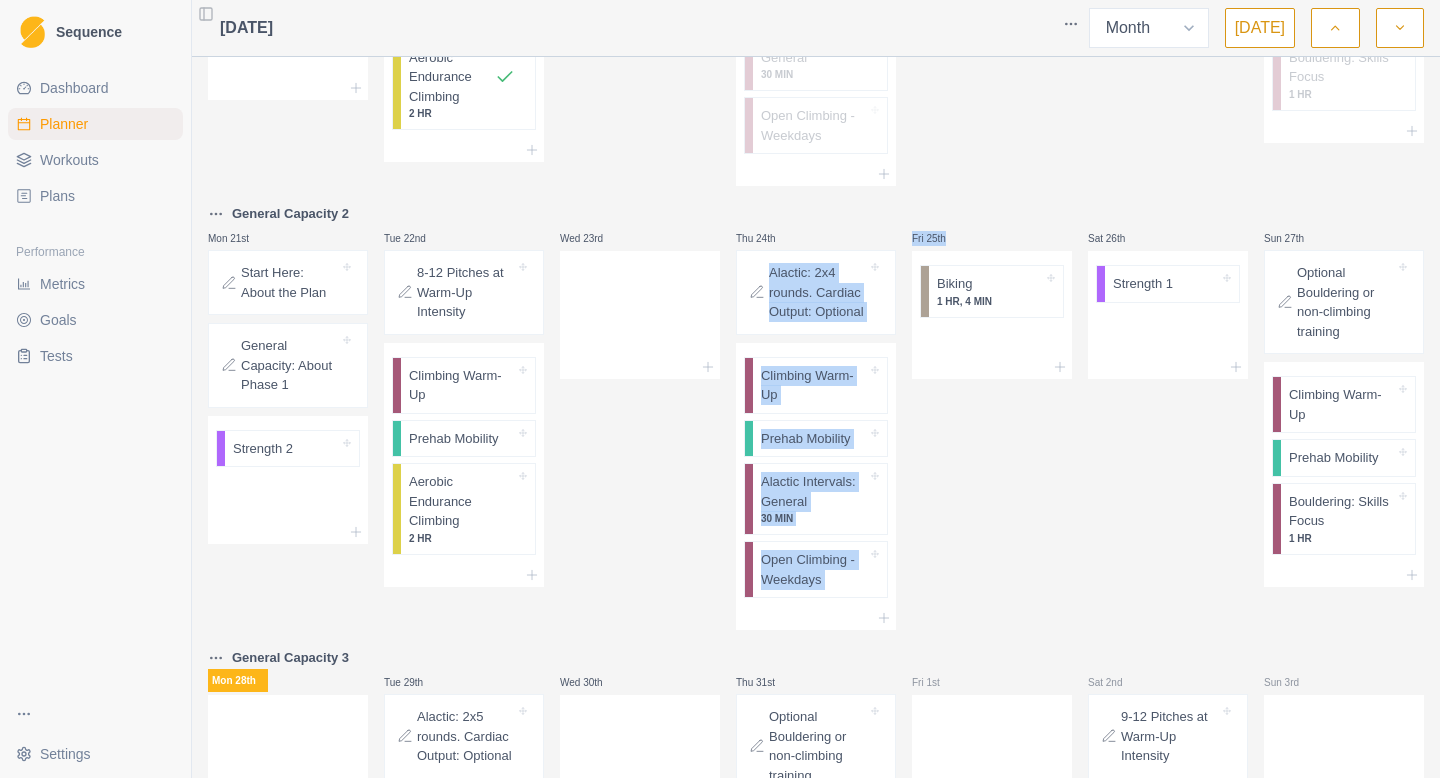 drag, startPoint x: 940, startPoint y: 256, endPoint x: 894, endPoint y: 257, distance: 46.010868 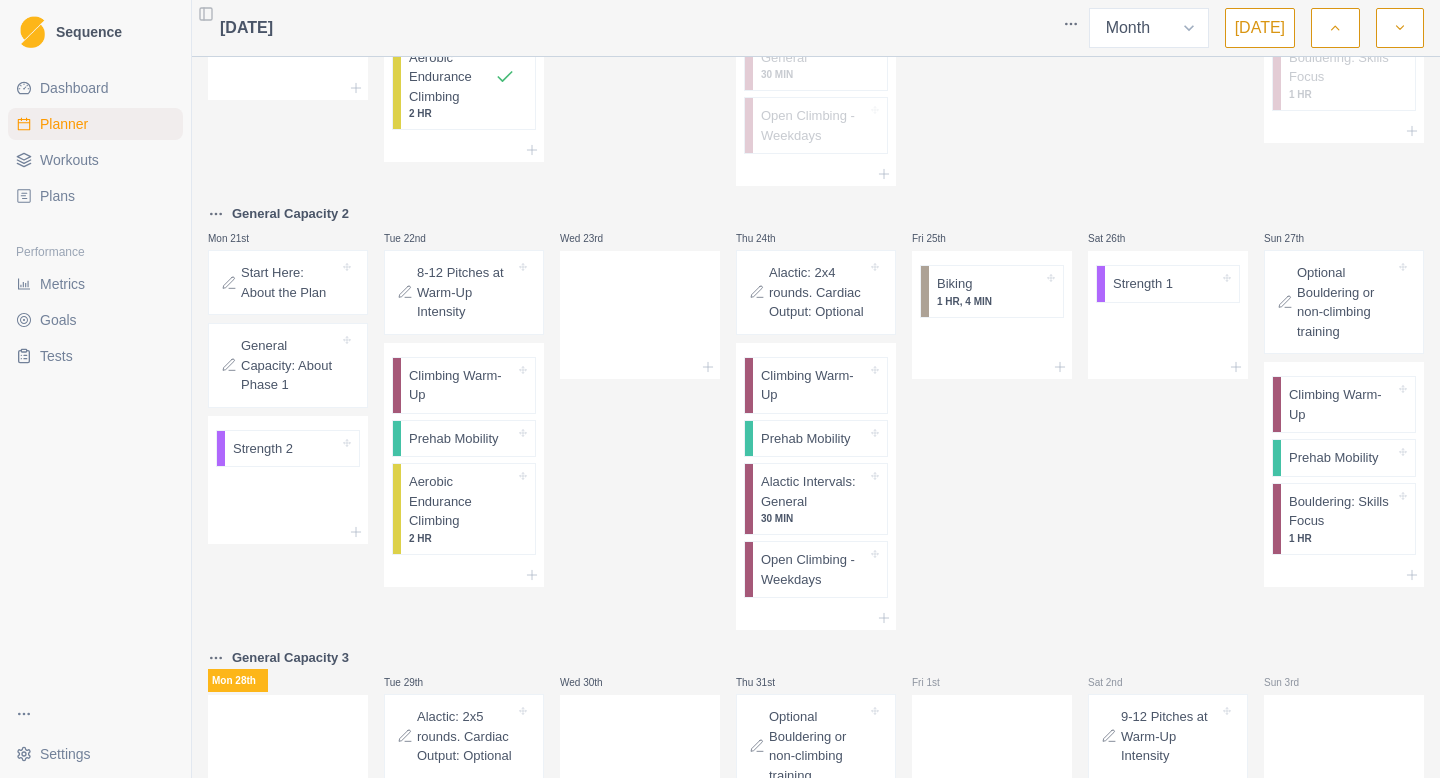 click on "Mon 30th Tue 1st Wed 2nd Thu 3rd Fri 4th Sat 5th Sun 6th Mon 7th Tue 8th Wed 9th Thu 10th Fri 11th Sat 12th Sun 13th General Capacity 1  Mon 14th Start Here: About the Plan General Capacity: About Phase 1 Strength 1  Tue 15th 8-12 Pitches at Warm-Up Intensity Climbing Warm-Up Prehab Mobility Aerobic Endurance Climbing 2 HR Wed 16th Biking 1 HR, 4 MIN Thu 17th Alactic: 2x4 rounds. Cardiac Output: Optional Climbing Warm-Up Prehab Mobility Alactic Intervals: General 30 MIN Open Climbing - Weekdays Fri 18th Strength 2 Sat 19th Sun 20th Optional Bouldering or non-climbing training Climbing Warm-Up Prehab Mobility Bouldering: Skills Focus 1 HR General Capacity 2 Mon 21st Start Here: About the Plan General Capacity: About Phase 1 Strength 2 Tue 22nd 8-12 Pitches at Warm-Up Intensity Climbing Warm-Up Prehab Mobility Aerobic Endurance Climbing 2 HR Wed 23rd Thu 24th Alactic: 2x4 rounds. Cardiac Output: Optional Climbing Warm-Up Prehab Mobility Alactic Intervals: General 30 MIN Open Climbing - Weekdays Fri 25th Biking" at bounding box center (816, 216) 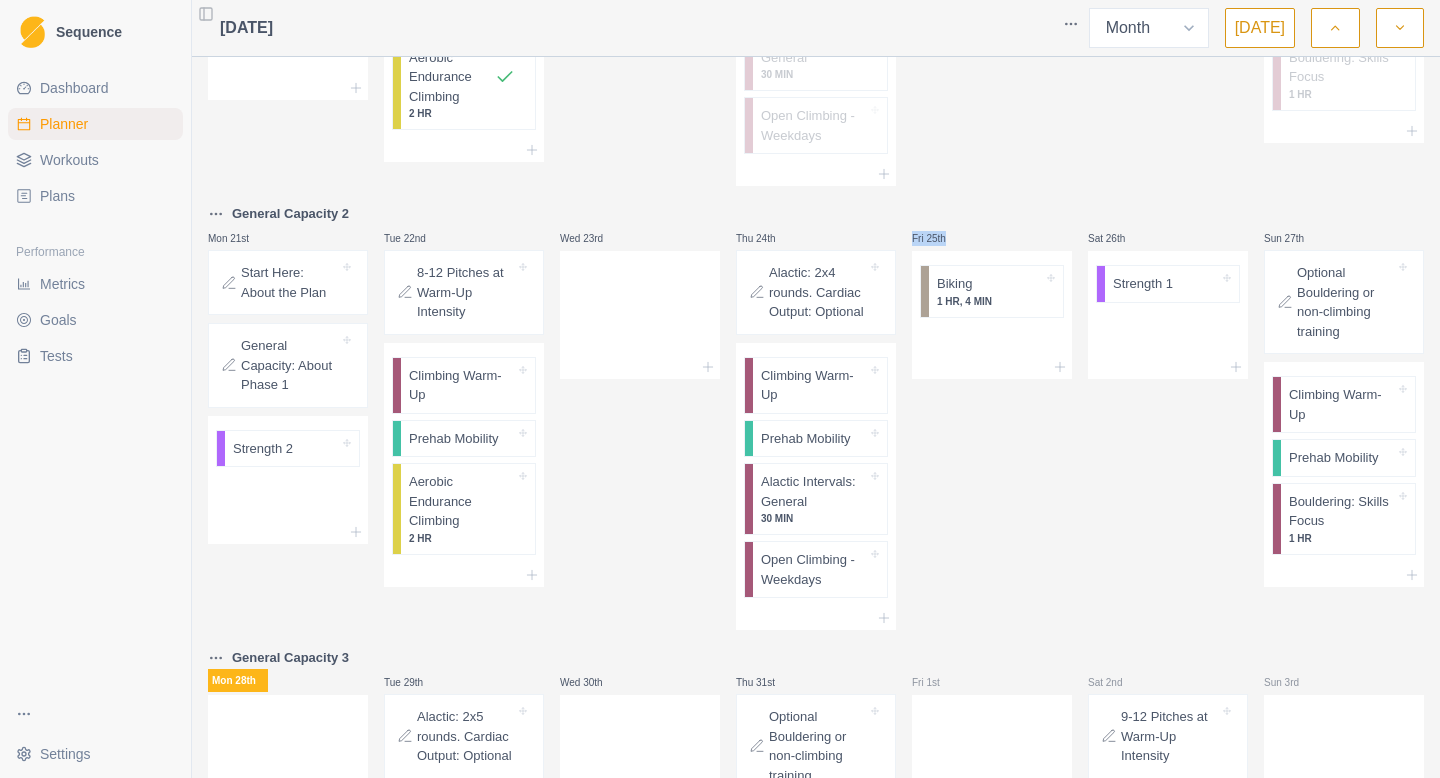 drag, startPoint x: 904, startPoint y: 255, endPoint x: 945, endPoint y: 258, distance: 41.109608 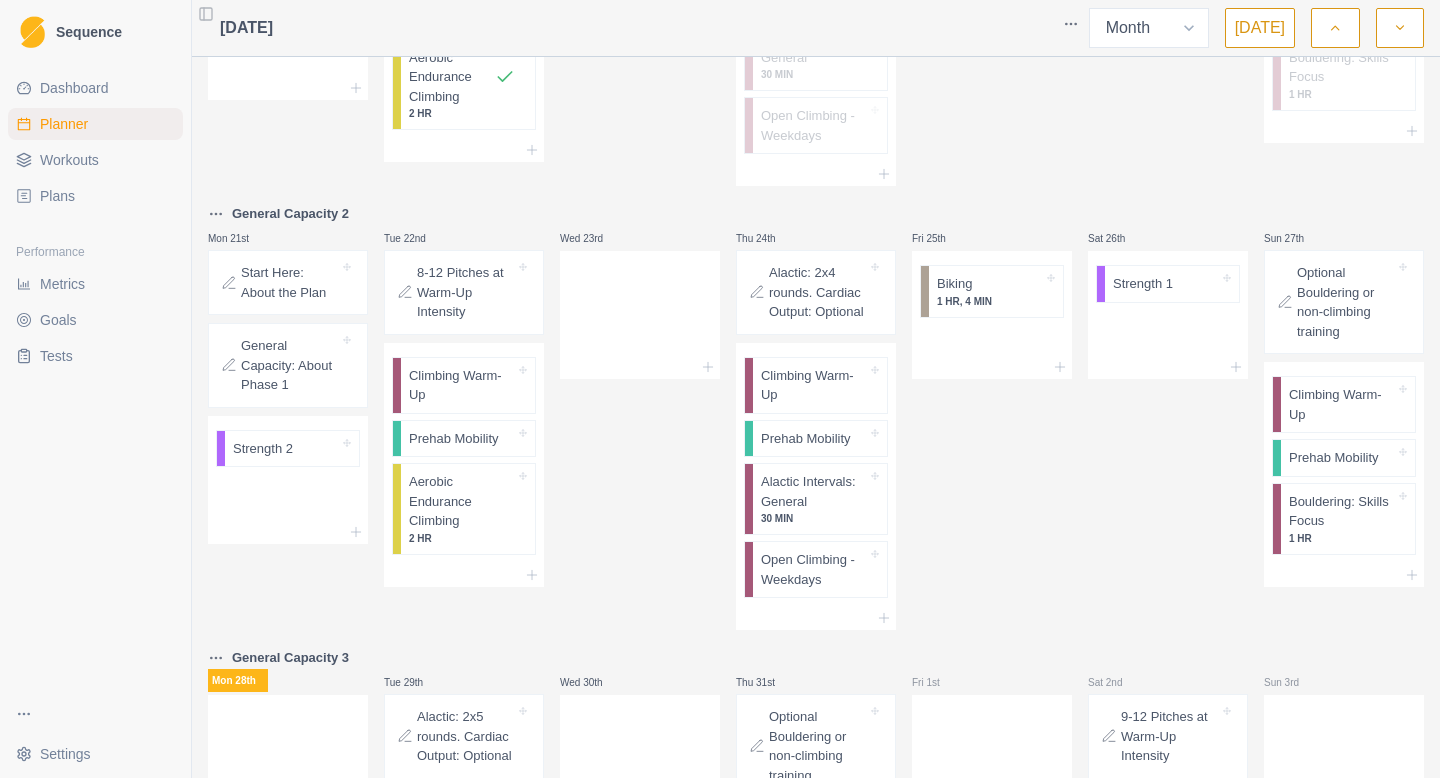 click on "Fri 25th Biking 1 HR, 4 MIN" at bounding box center [992, 416] 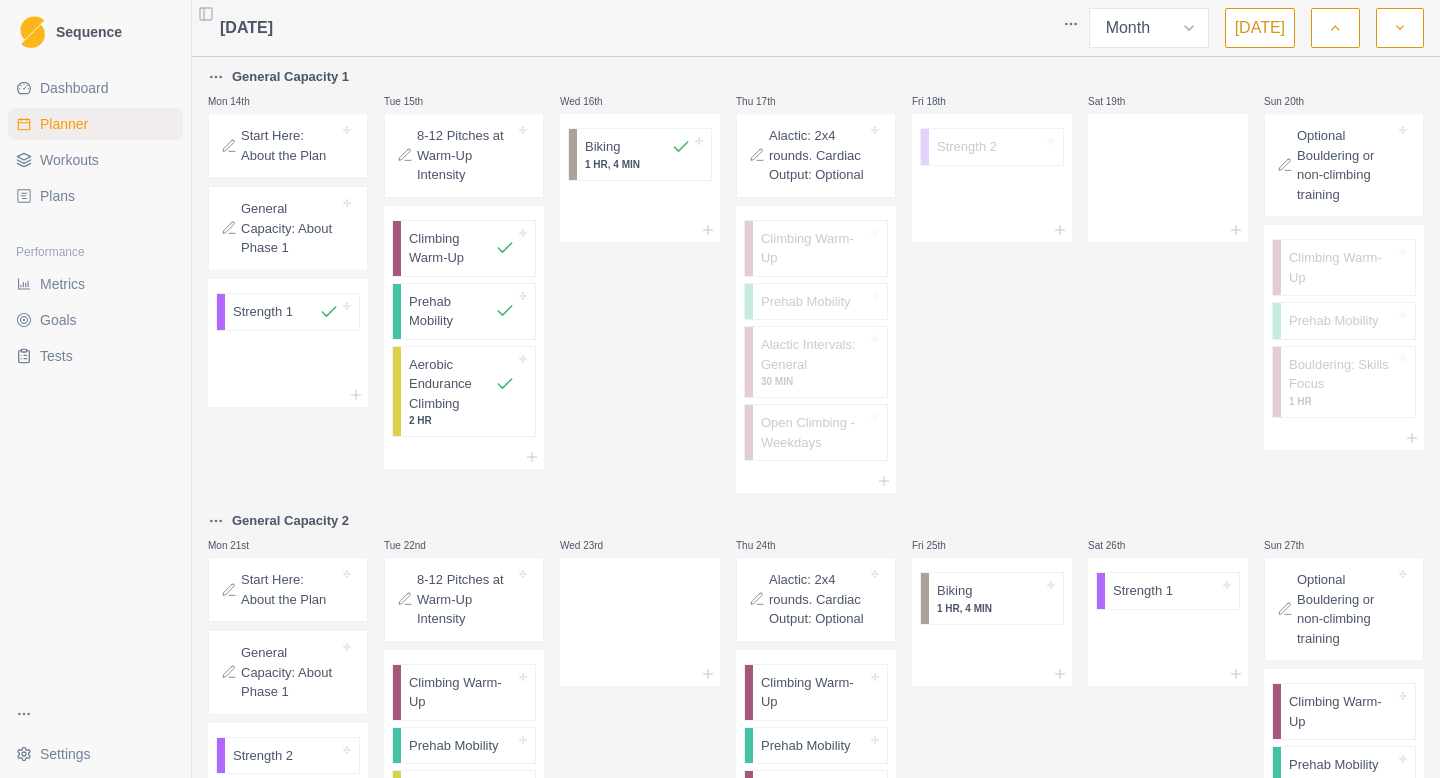 scroll, scrollTop: 394, scrollLeft: 0, axis: vertical 